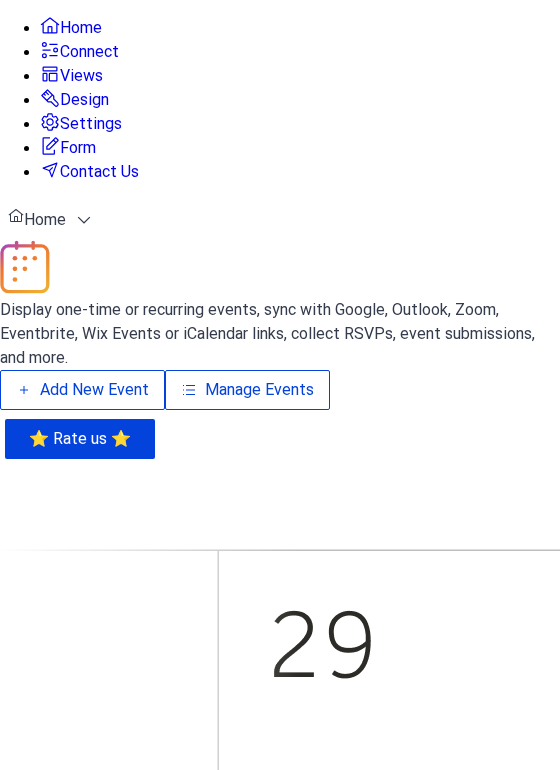 scroll, scrollTop: 0, scrollLeft: 0, axis: both 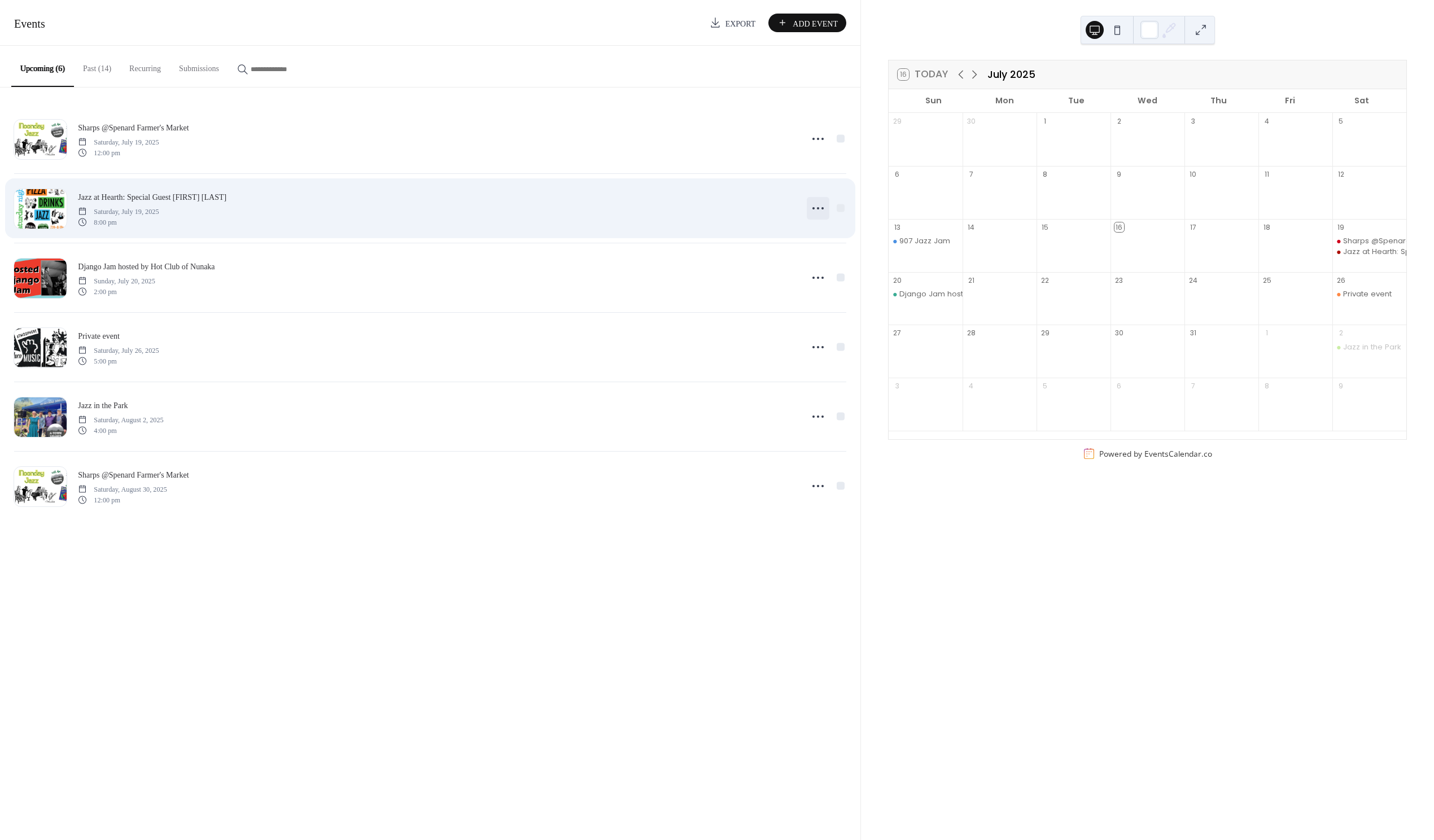 click 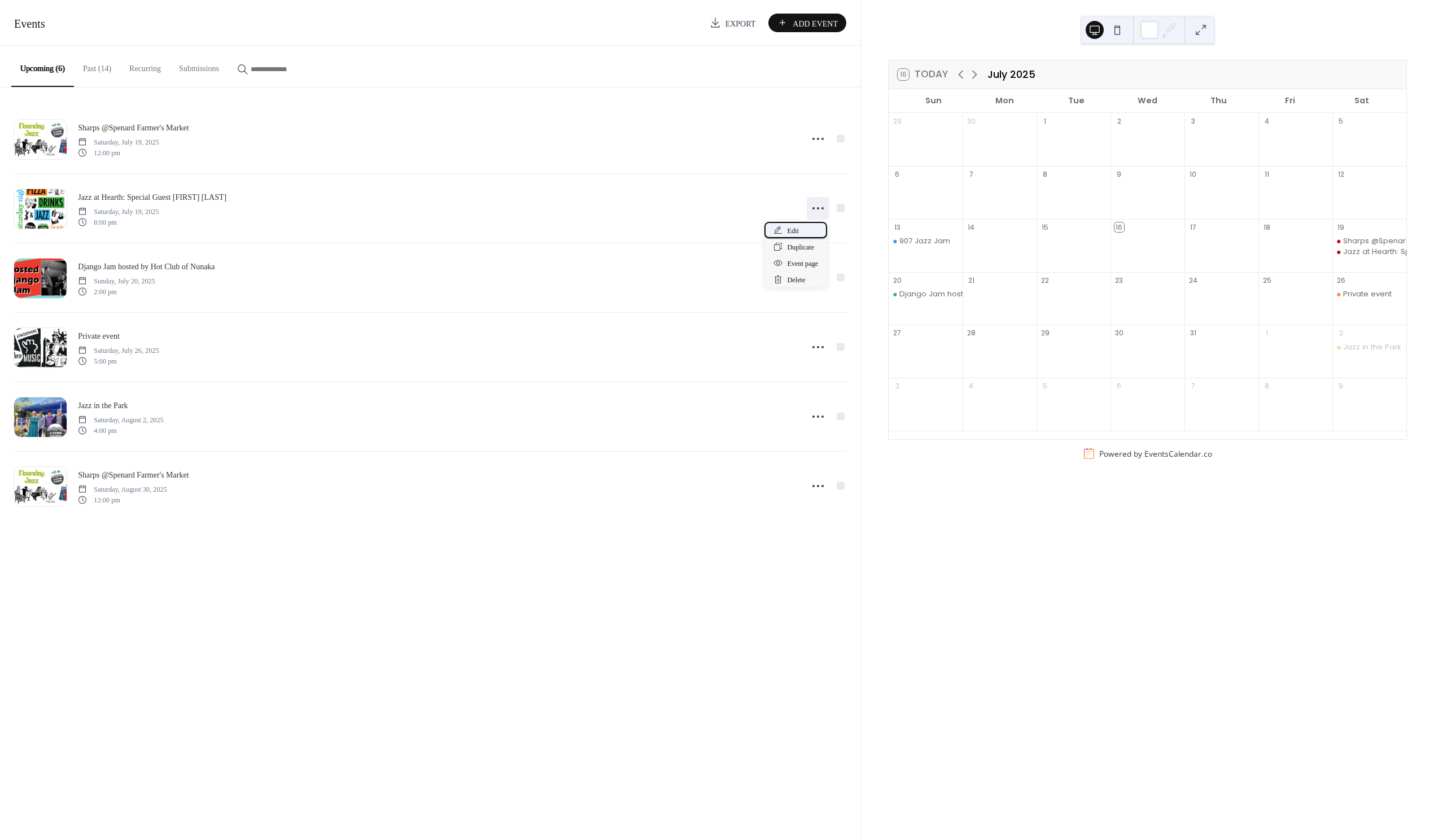 click on "Edit" at bounding box center [795, 230] 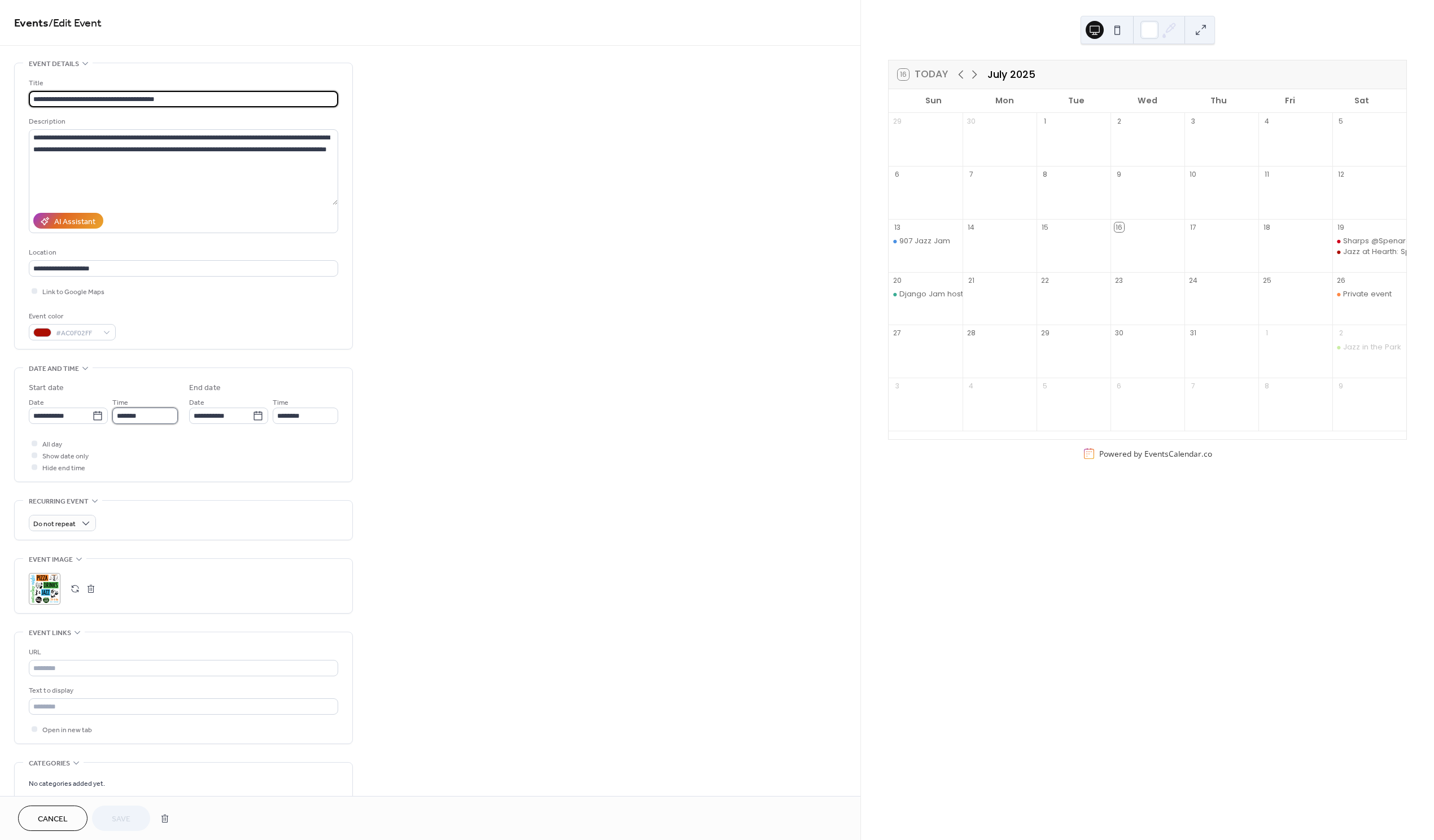 click on "*******" at bounding box center (145, 415) 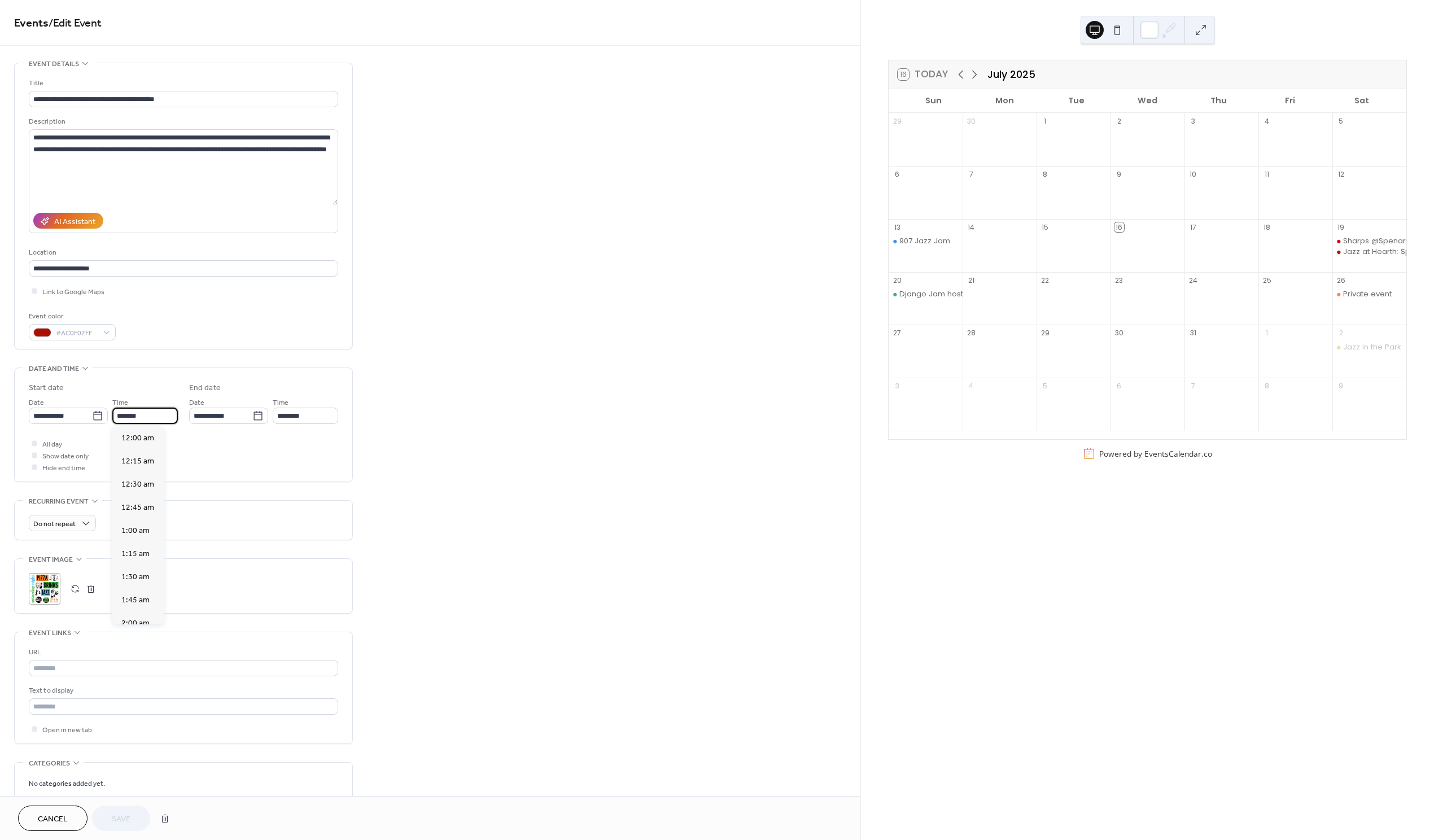 scroll, scrollTop: 1852, scrollLeft: 0, axis: vertical 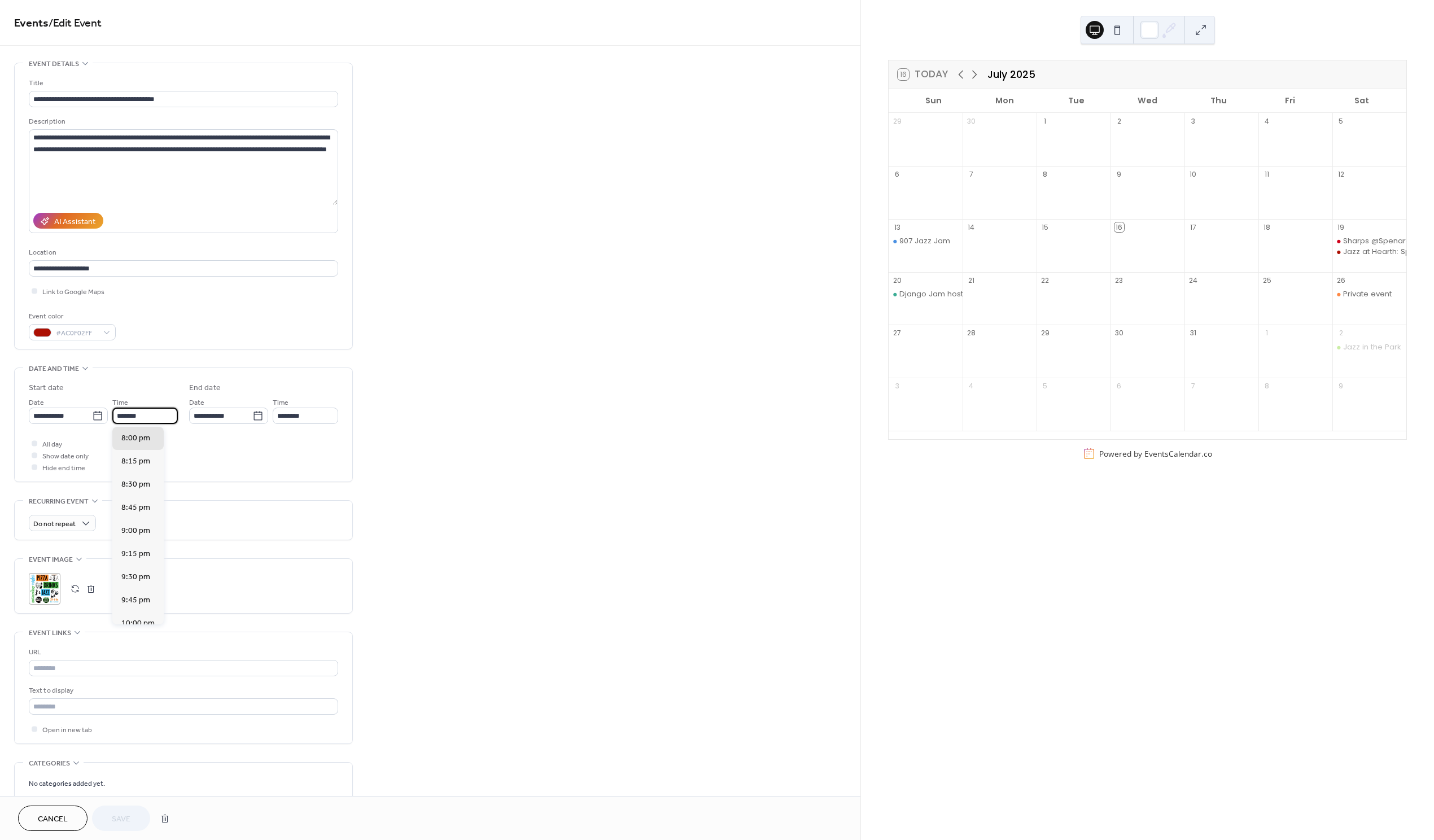 click on "*******" at bounding box center [145, 415] 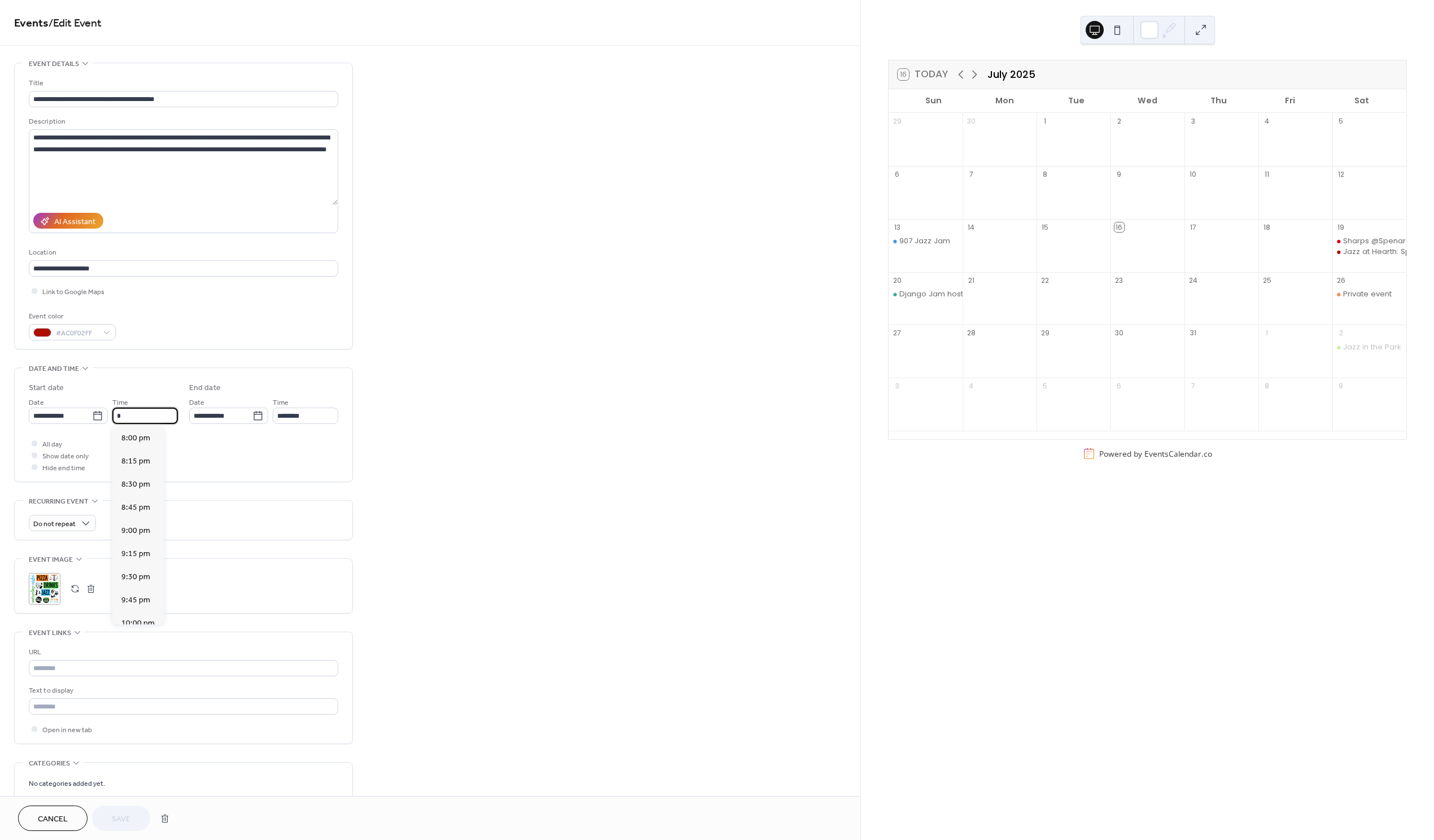 scroll, scrollTop: 648, scrollLeft: 0, axis: vertical 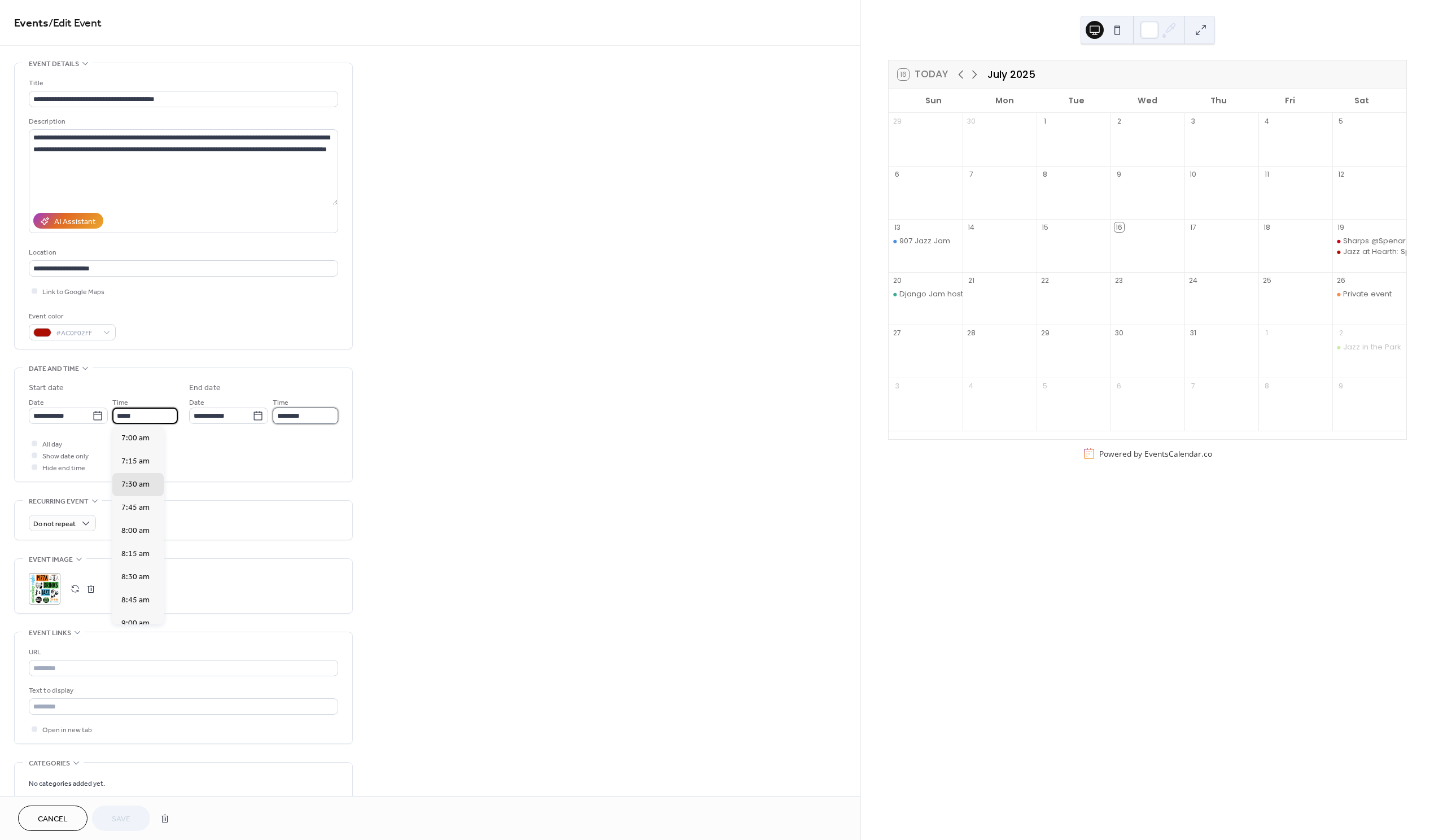 type on "*******" 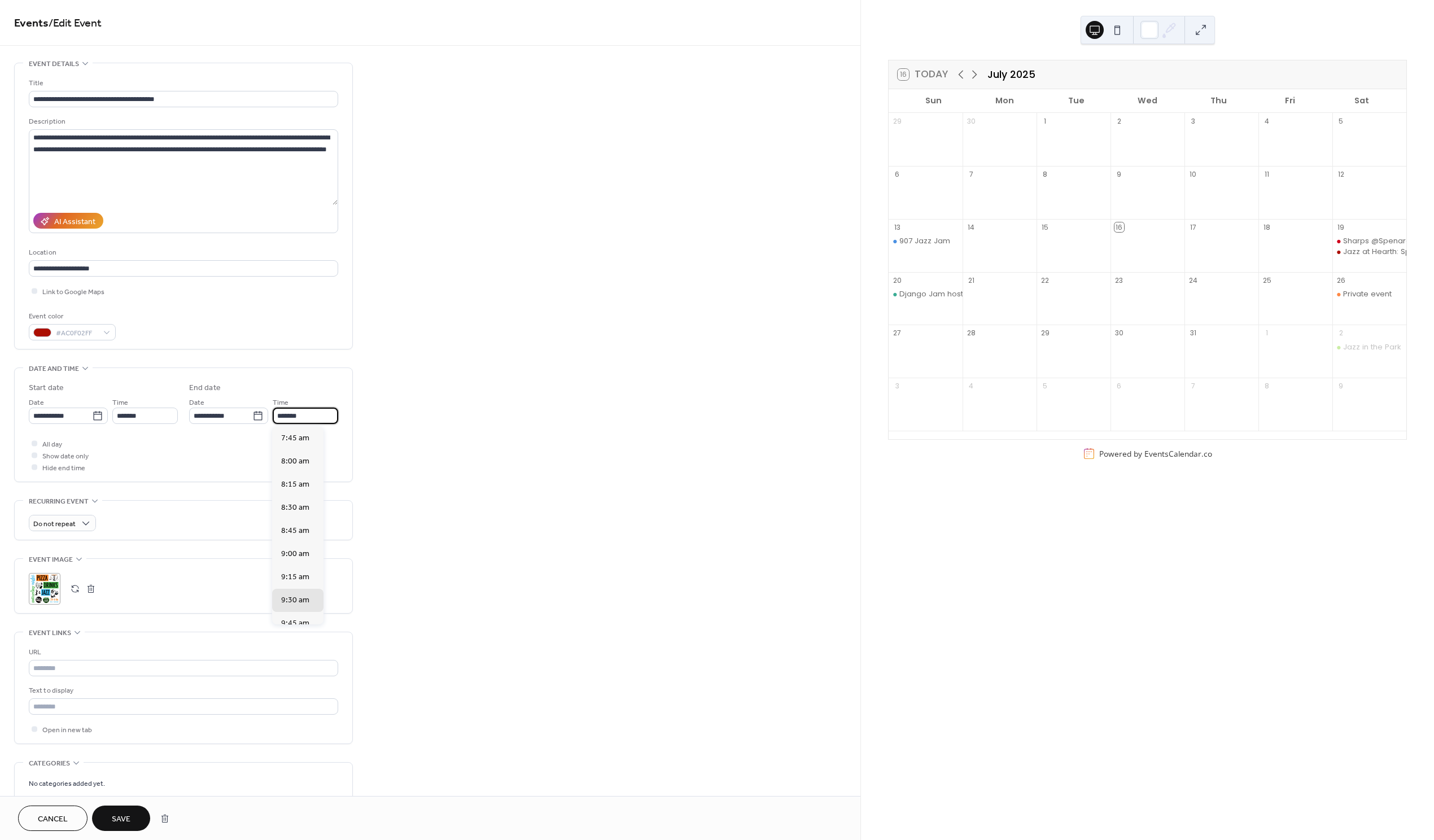 click on "*******" at bounding box center [305, 415] 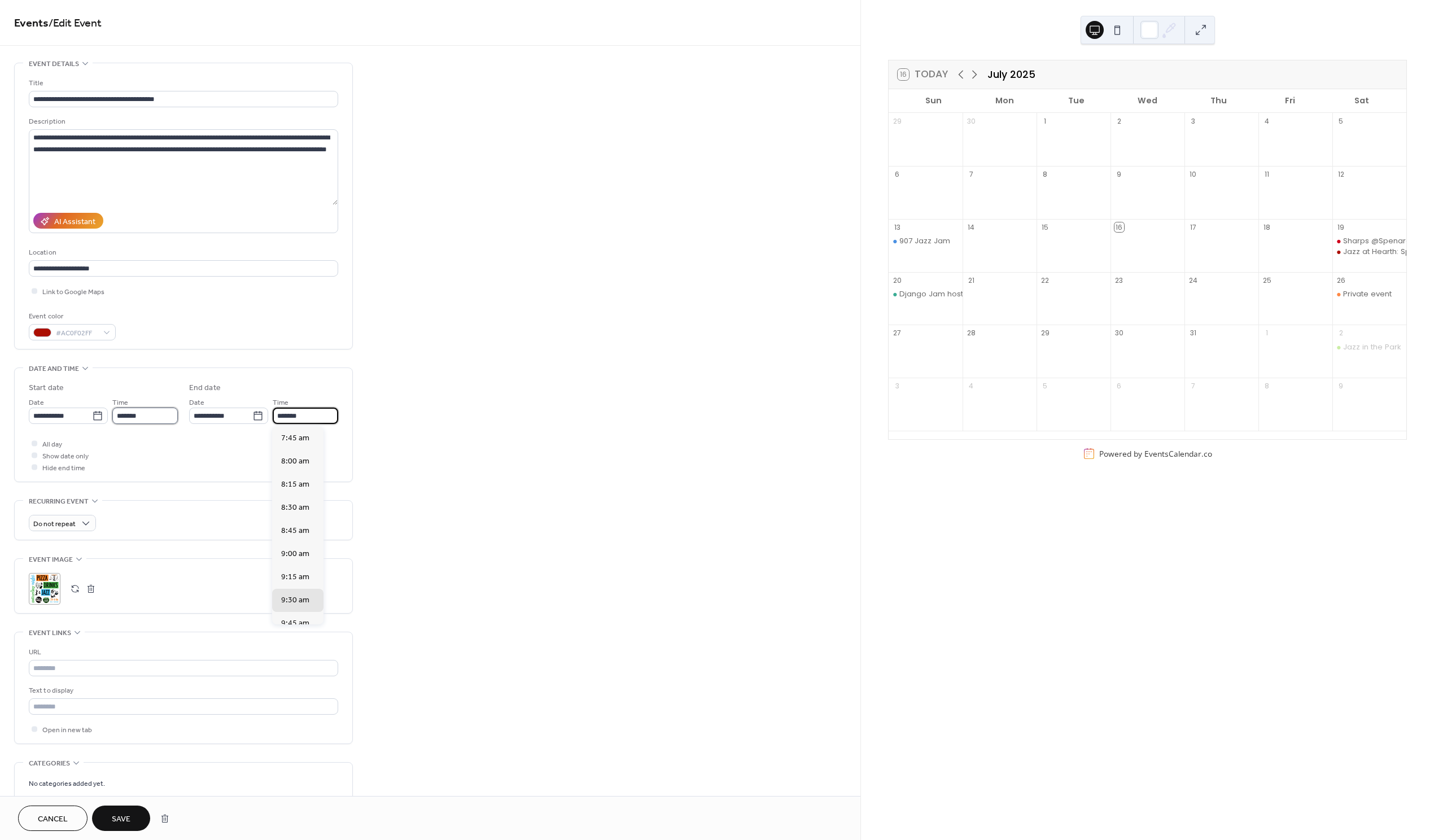 click on "*******" at bounding box center [145, 415] 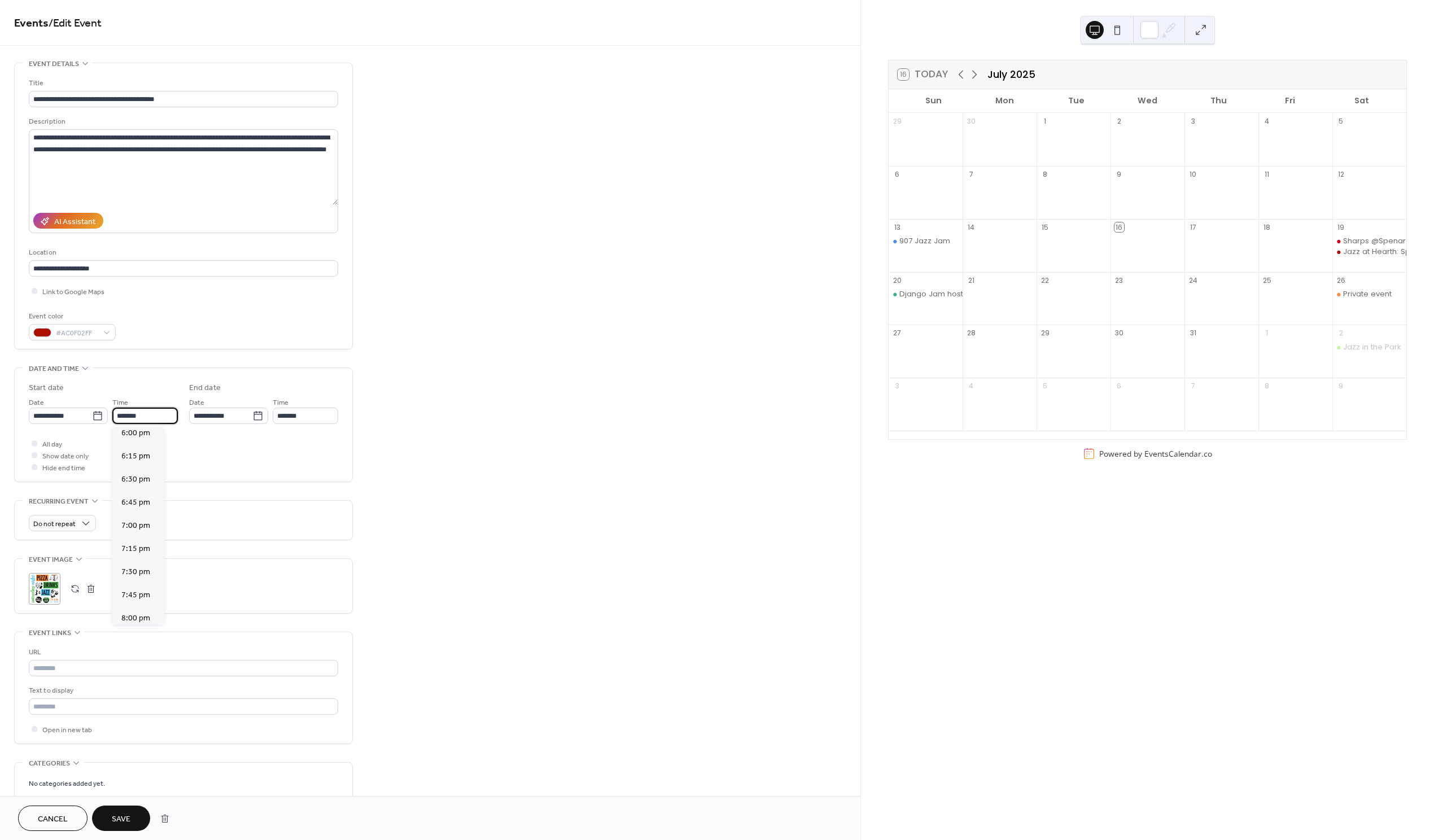 scroll, scrollTop: 1672, scrollLeft: 0, axis: vertical 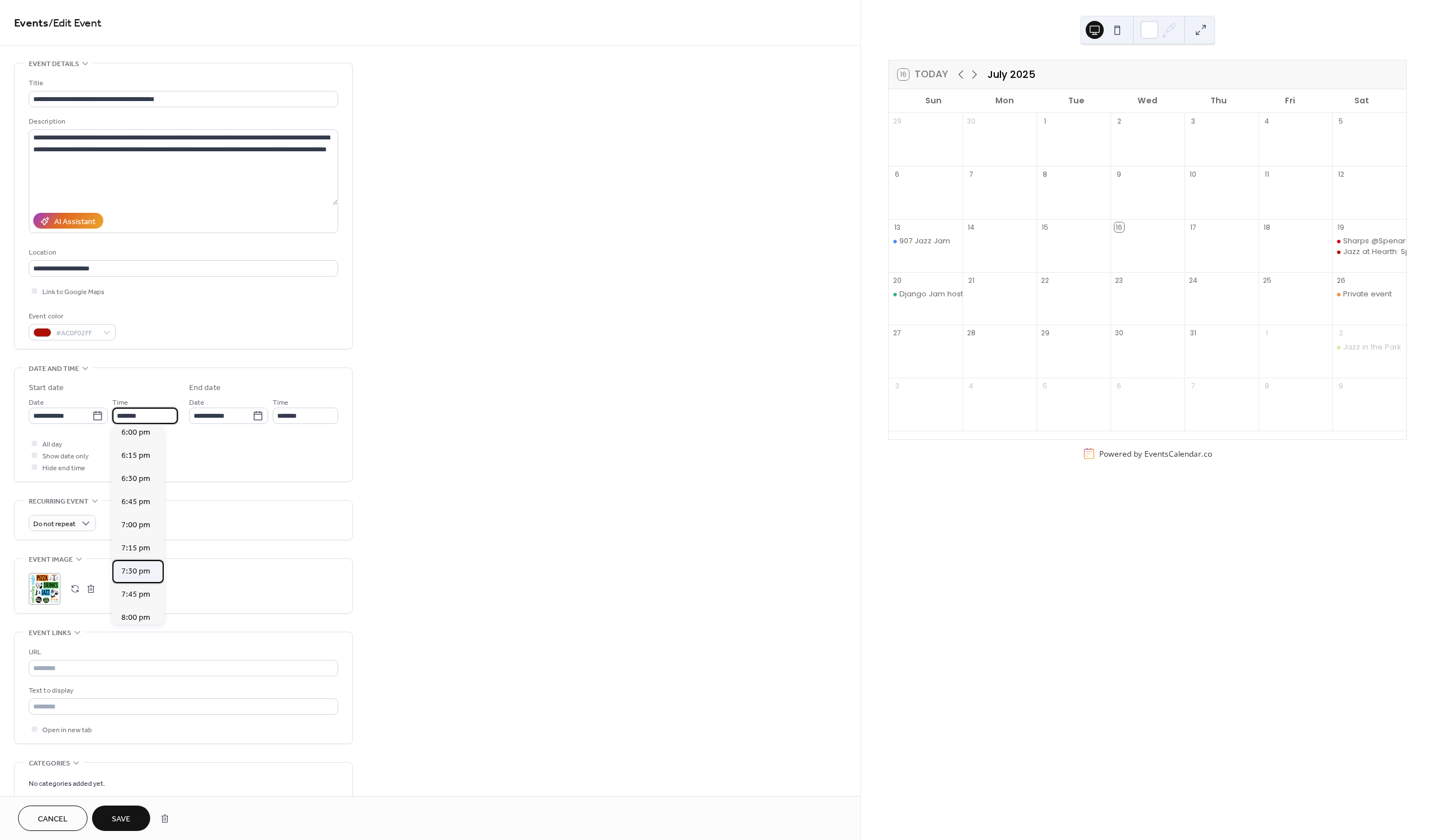 drag, startPoint x: 146, startPoint y: 571, endPoint x: 164, endPoint y: 534, distance: 41.14608 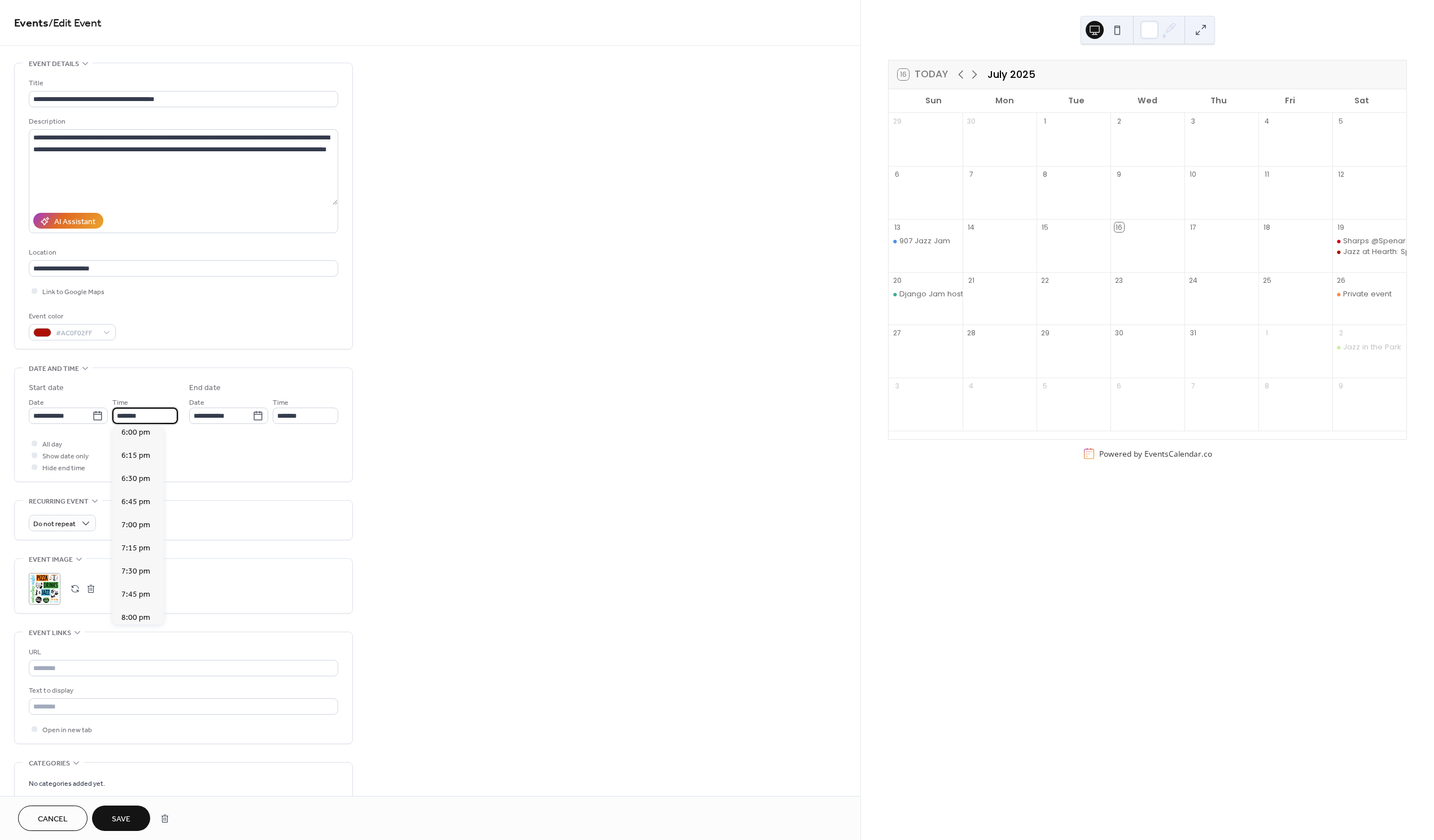 type on "*******" 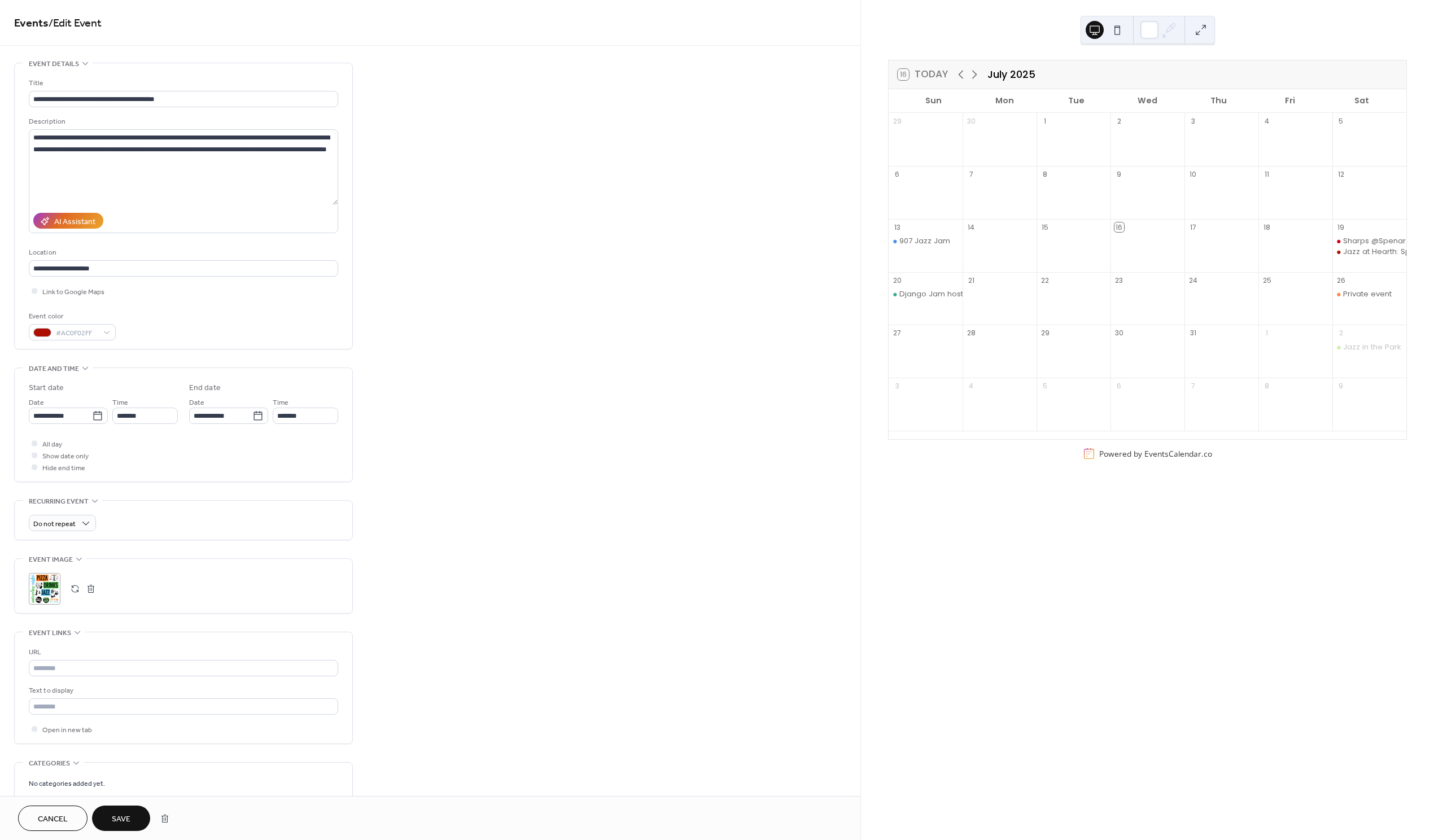 click on "Save" at bounding box center [121, 819] 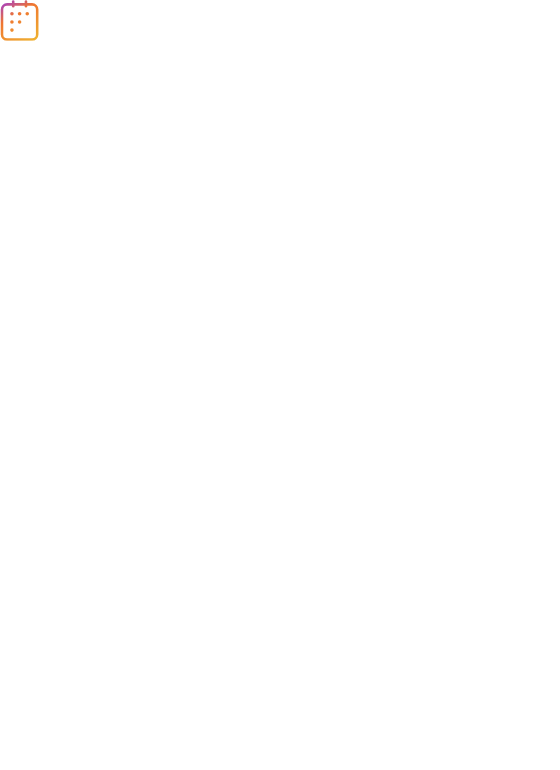 scroll, scrollTop: 0, scrollLeft: 0, axis: both 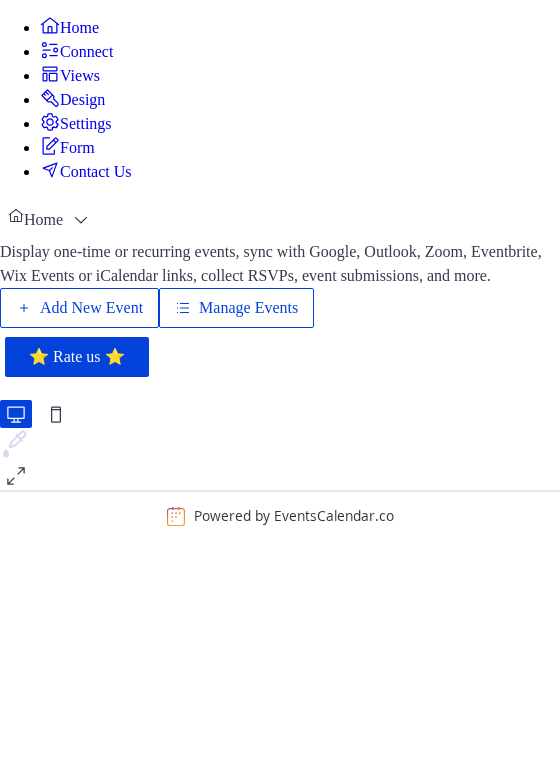 click on "Manage Events" at bounding box center (248, 308) 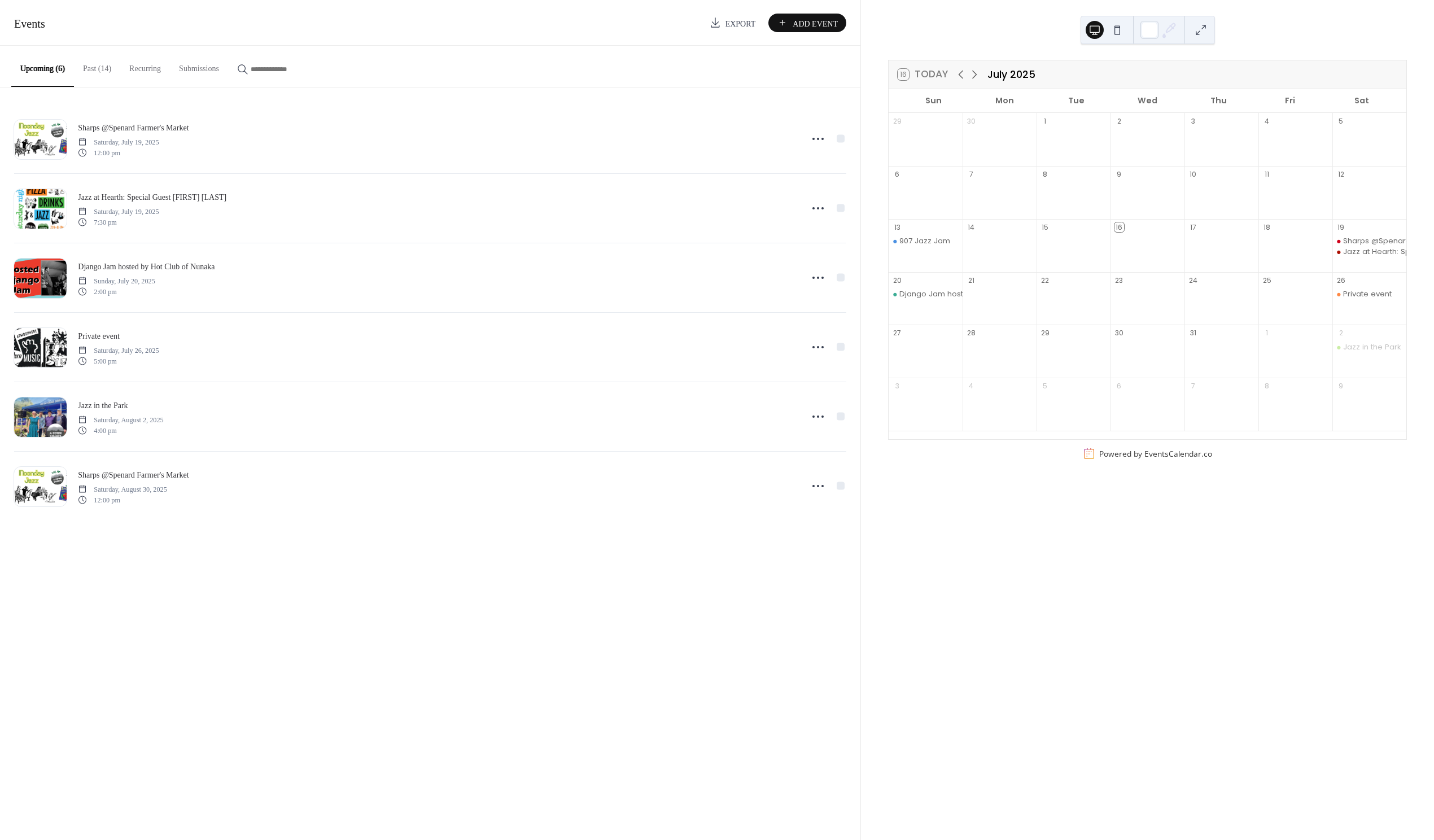 scroll, scrollTop: 0, scrollLeft: 0, axis: both 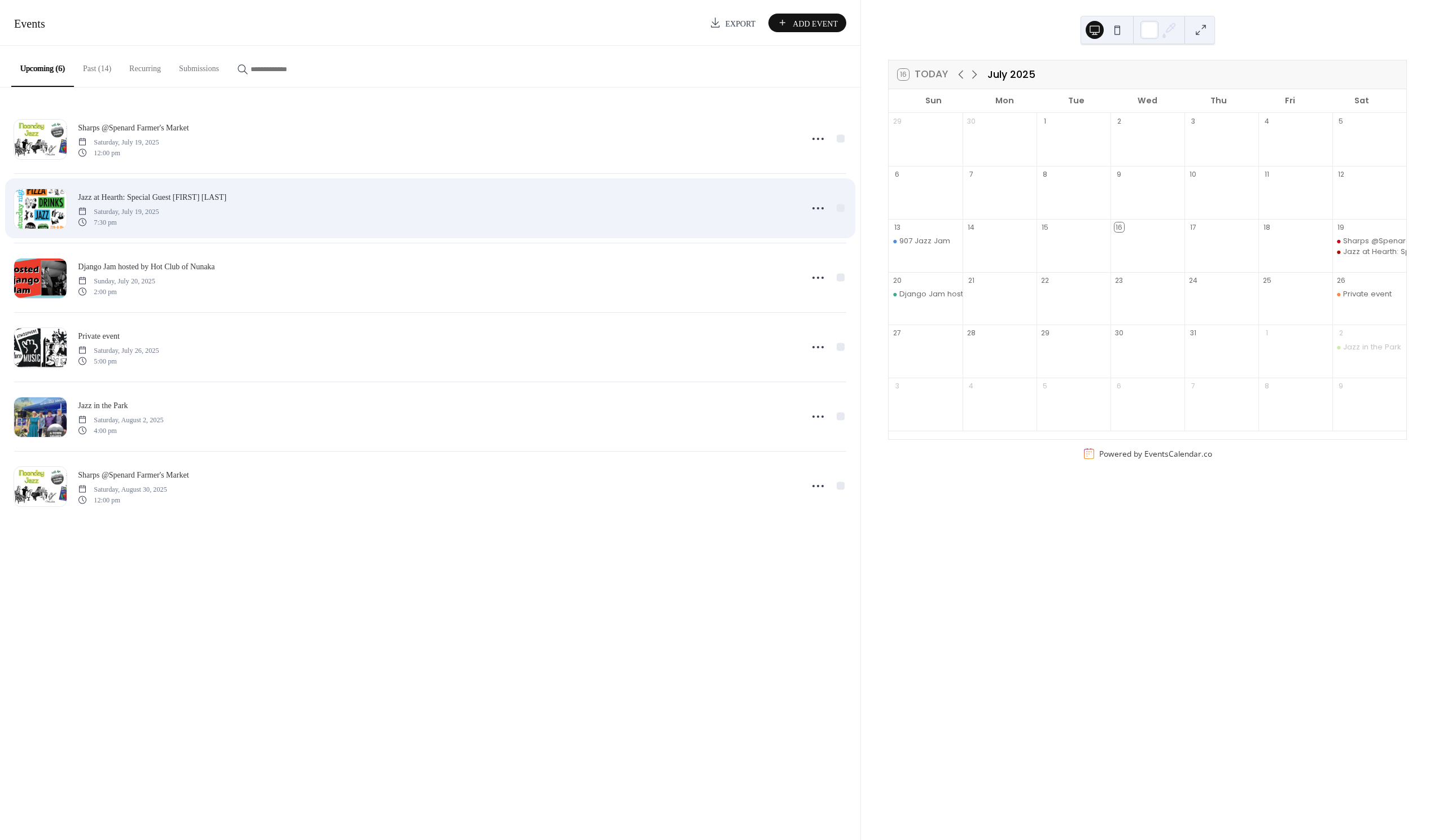 drag, startPoint x: 423, startPoint y: 201, endPoint x: 414, endPoint y: 199, distance: 9.219544 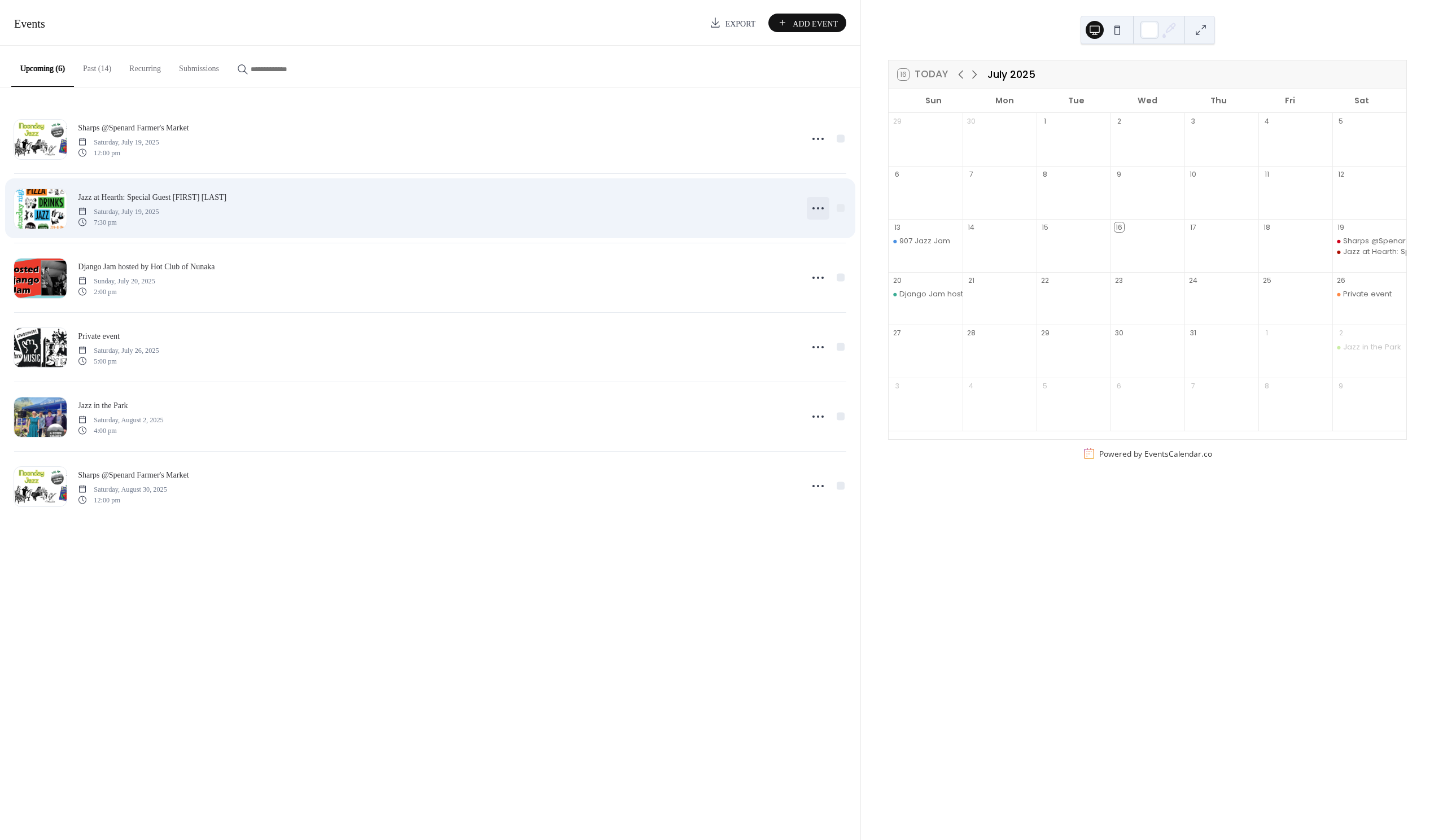 click 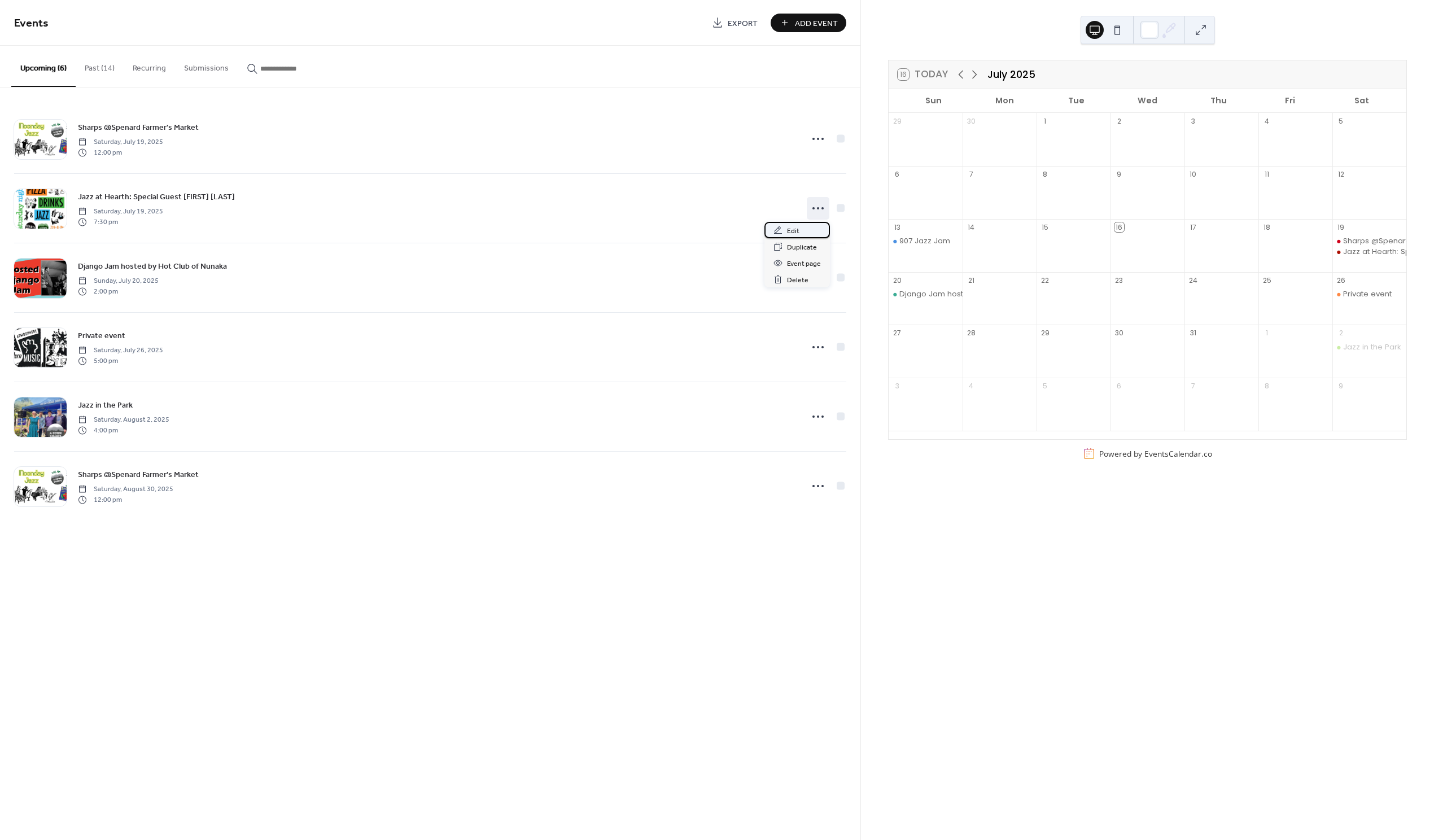 click on "Edit" at bounding box center (793, 231) 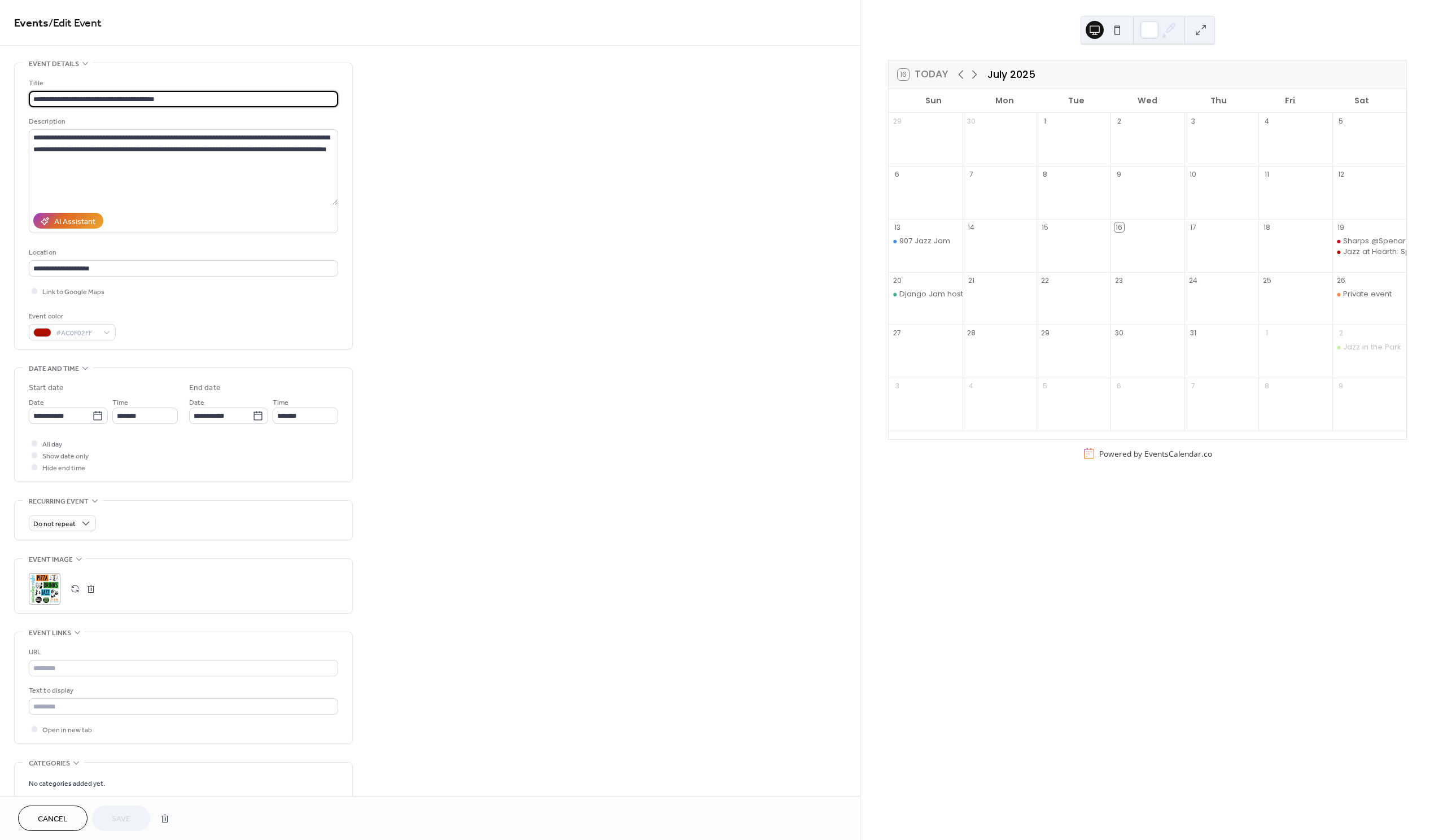 click on ";" at bounding box center [45, 589] 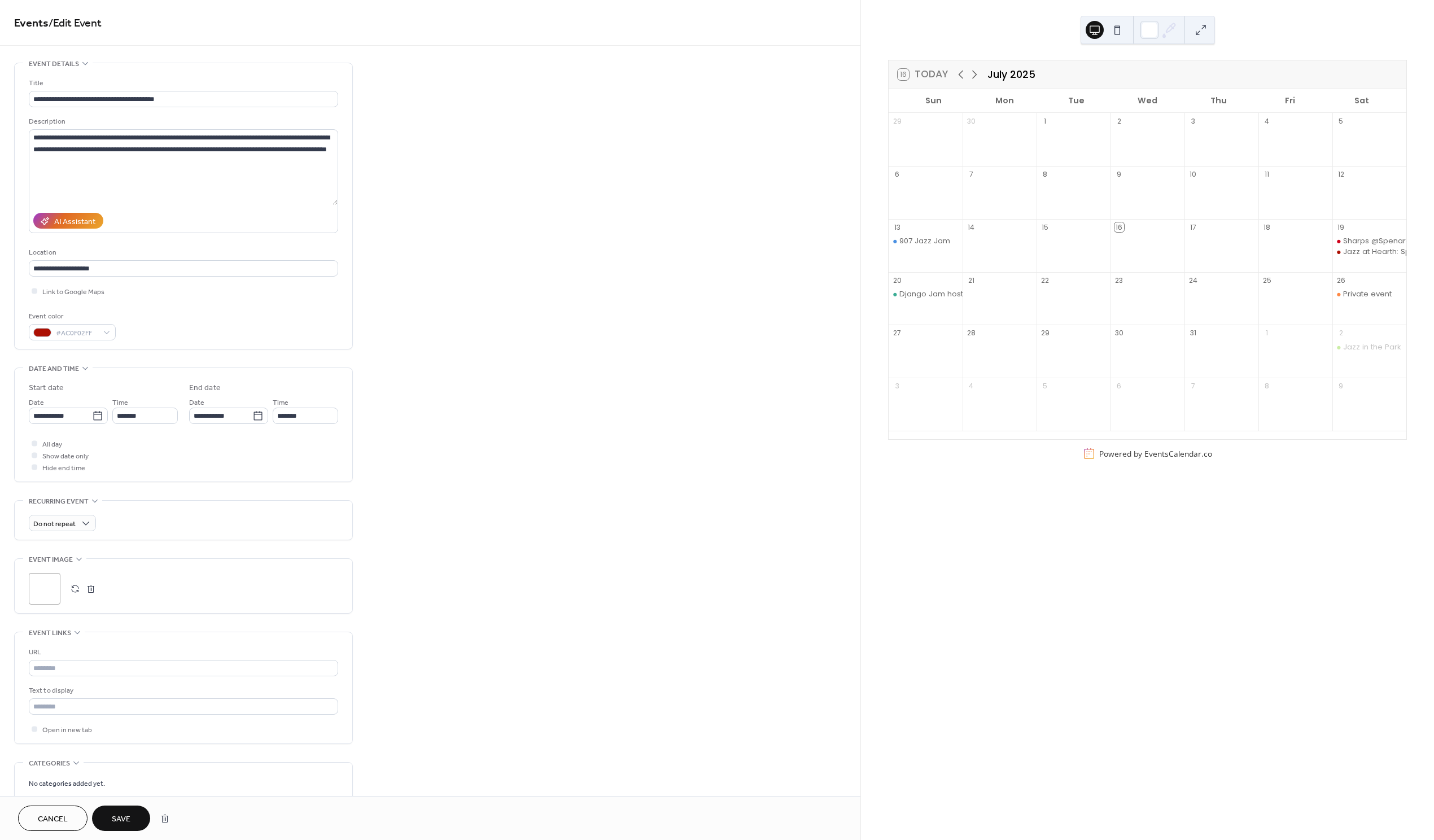 click on "Save" at bounding box center (121, 819) 